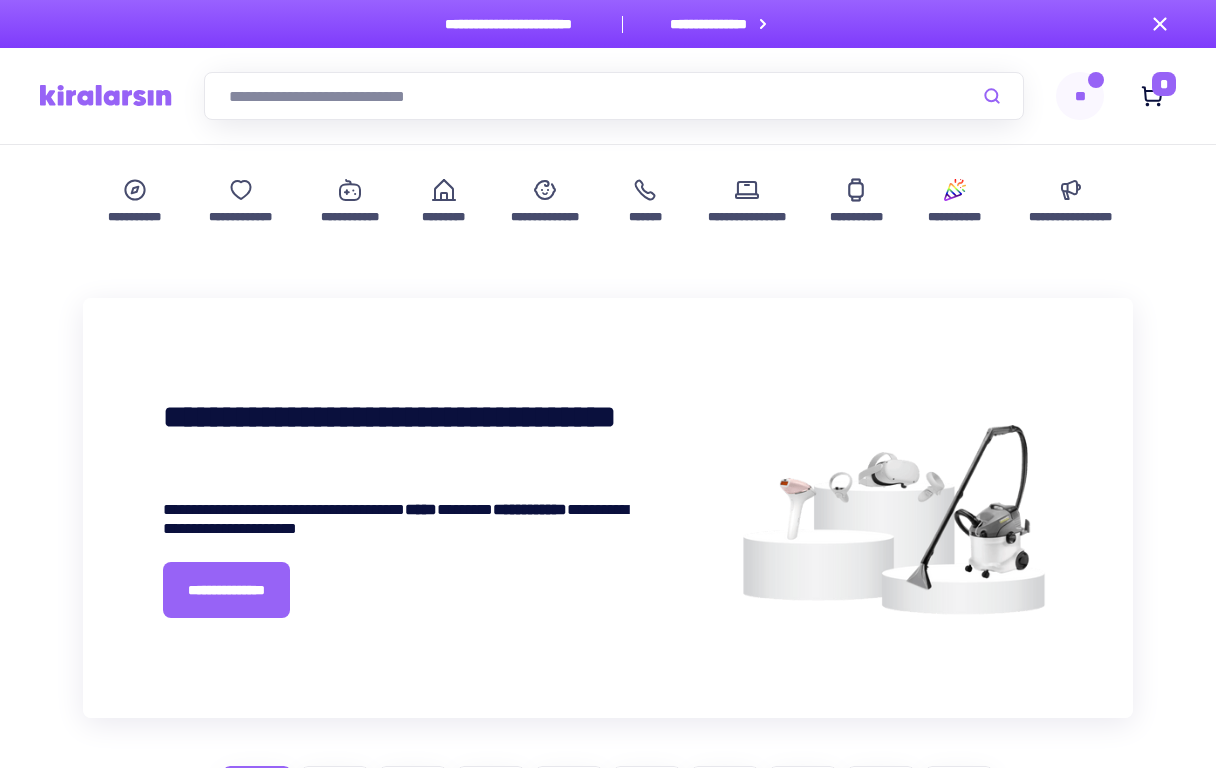 scroll, scrollTop: 0, scrollLeft: 0, axis: both 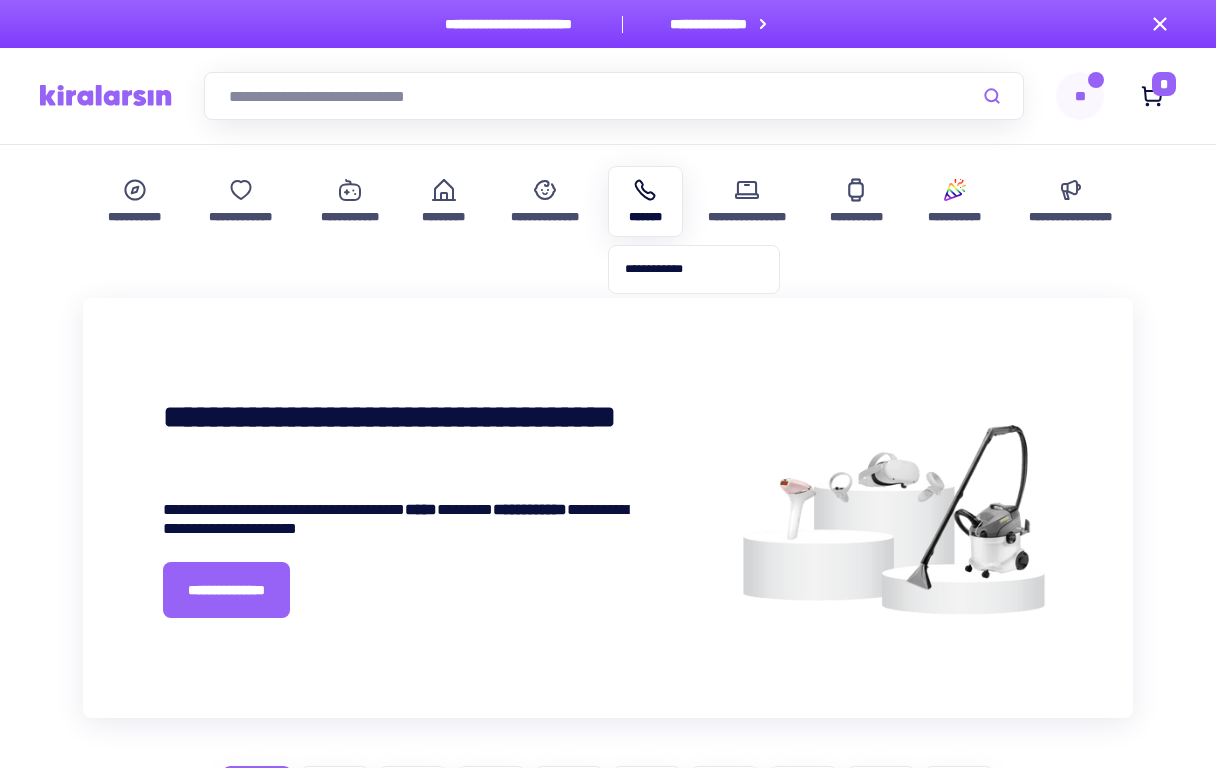 click at bounding box center (645, 190) 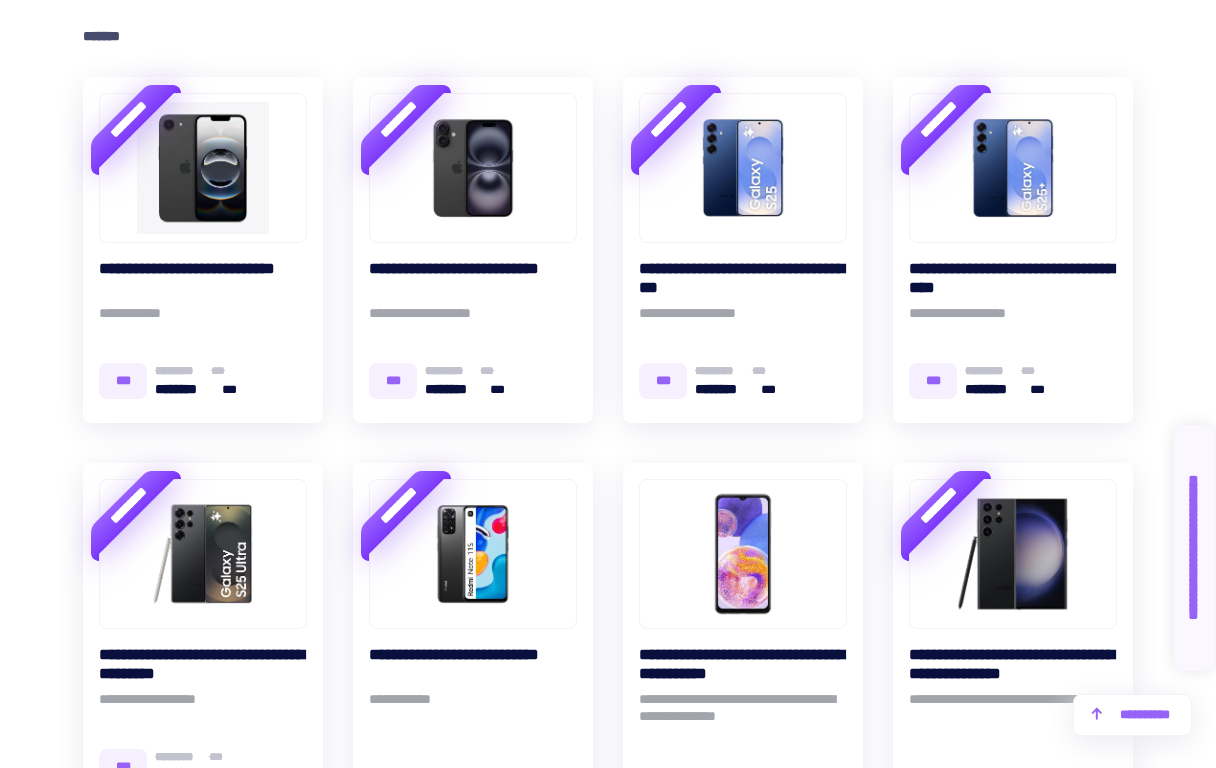scroll, scrollTop: 0, scrollLeft: 0, axis: both 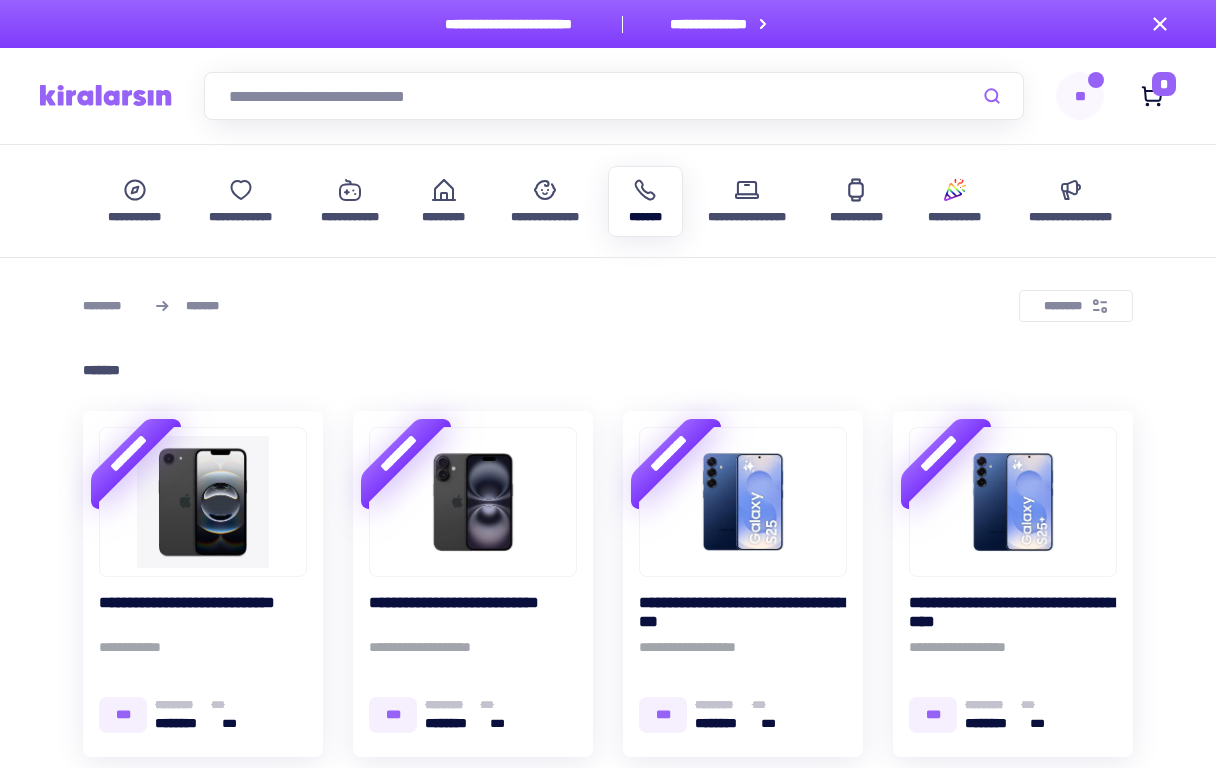 click at bounding box center (106, 95) 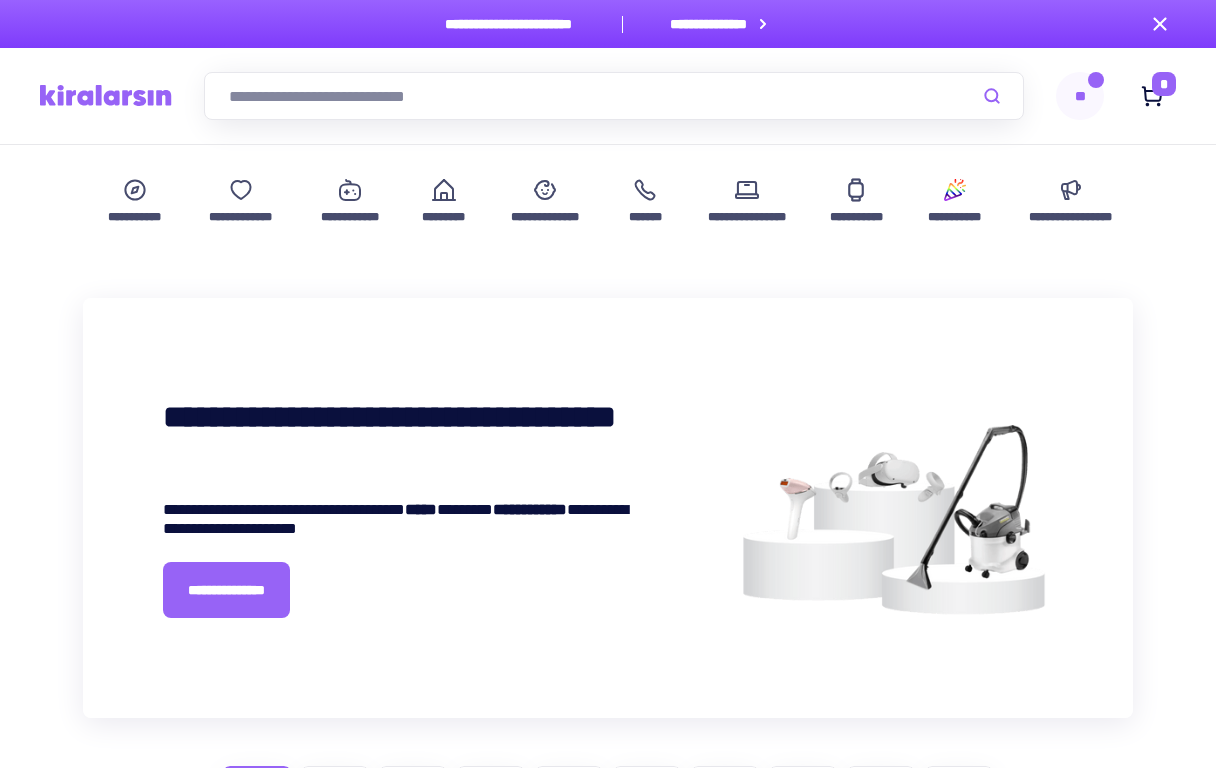 click on "**********" at bounding box center (608, 508) 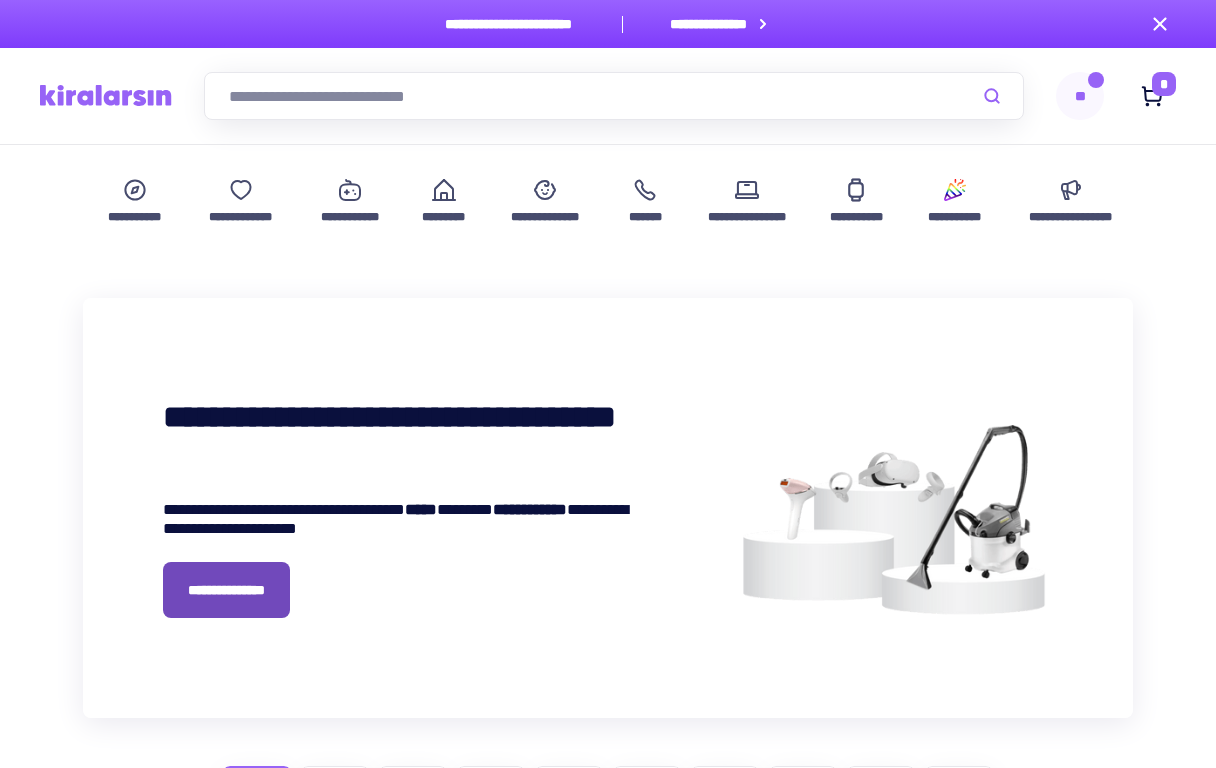 click on "**********" at bounding box center [226, 590] 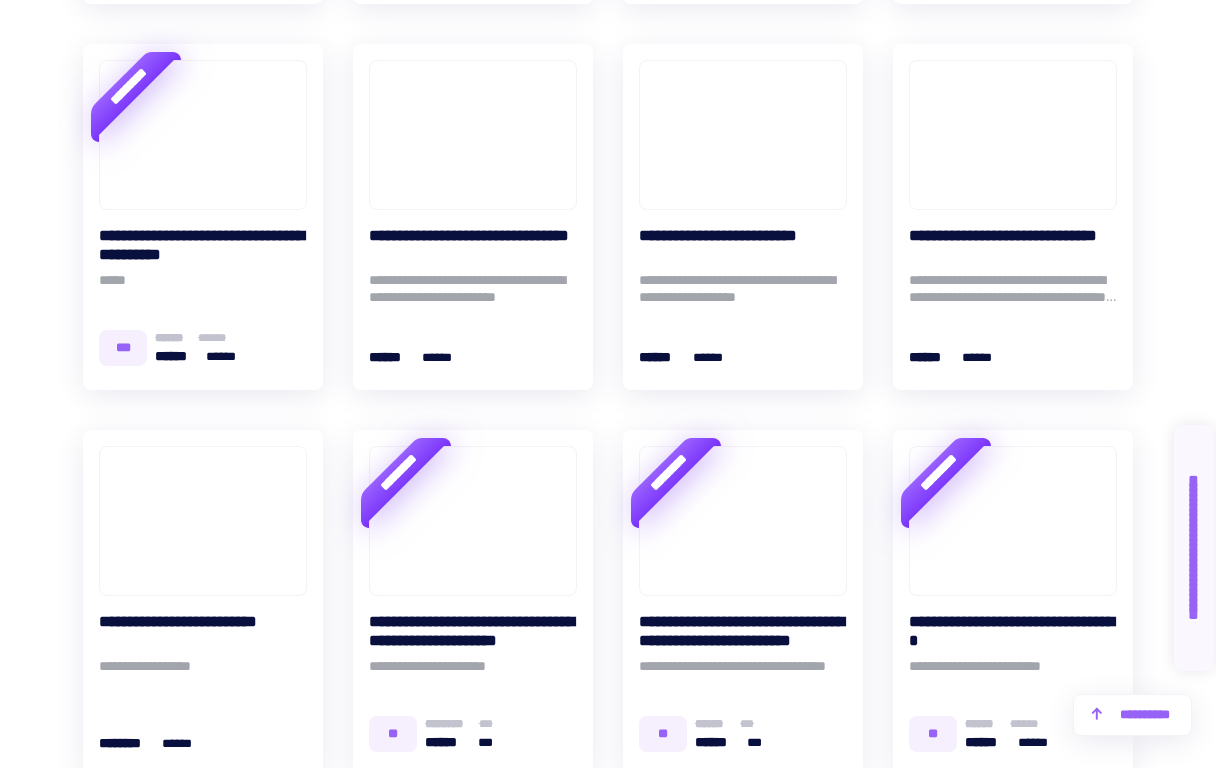 scroll, scrollTop: 3634, scrollLeft: 0, axis: vertical 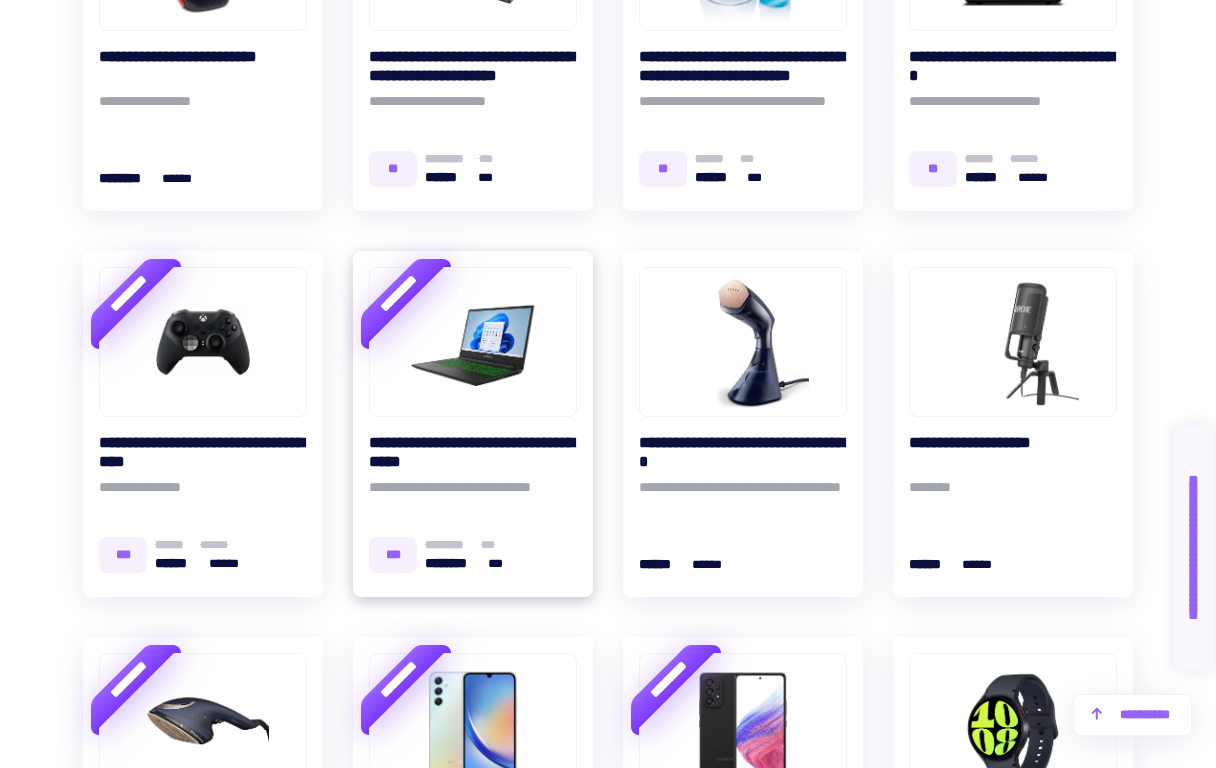 click at bounding box center (473, 342) 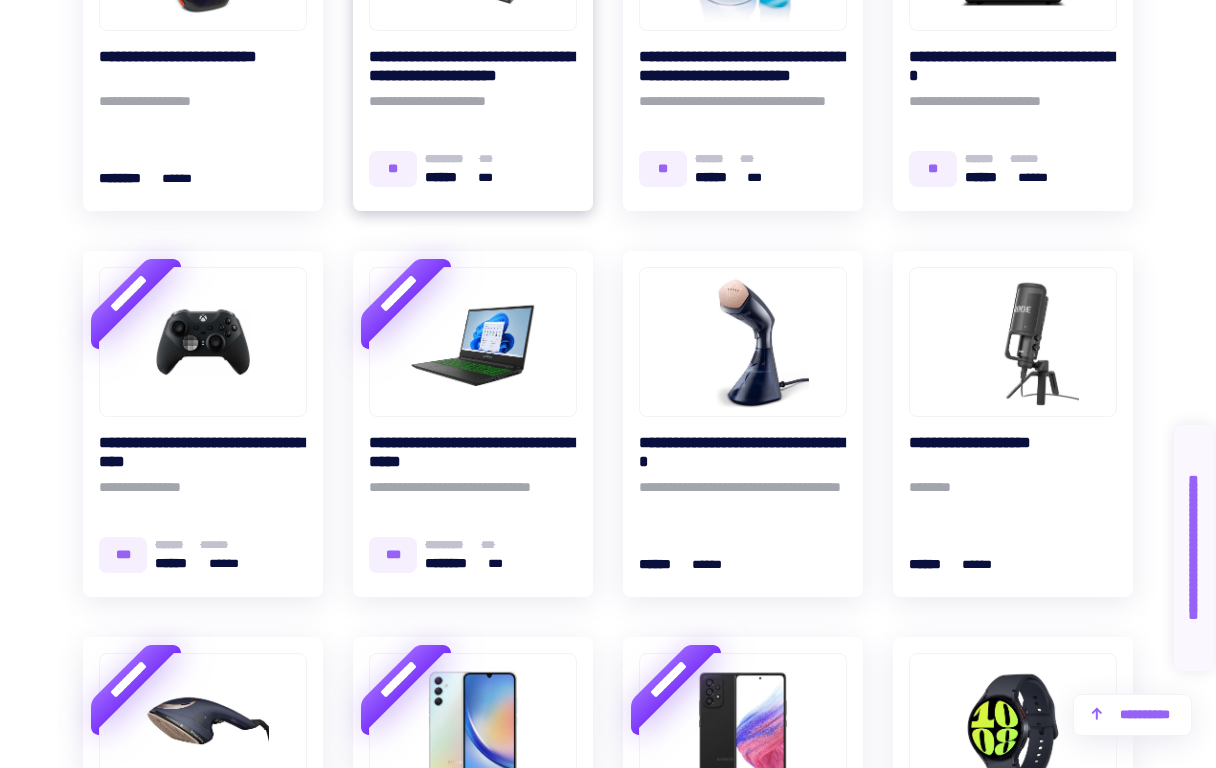 scroll, scrollTop: 0, scrollLeft: 0, axis: both 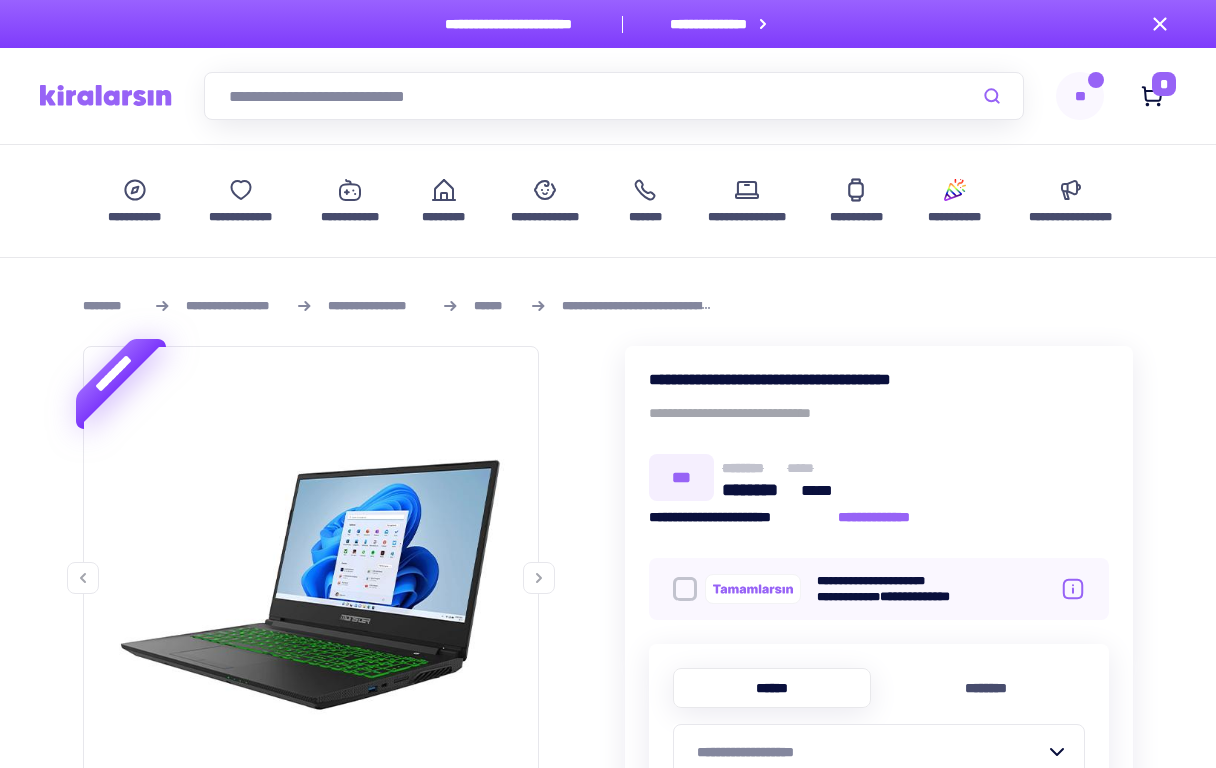 click at bounding box center [614, 96] 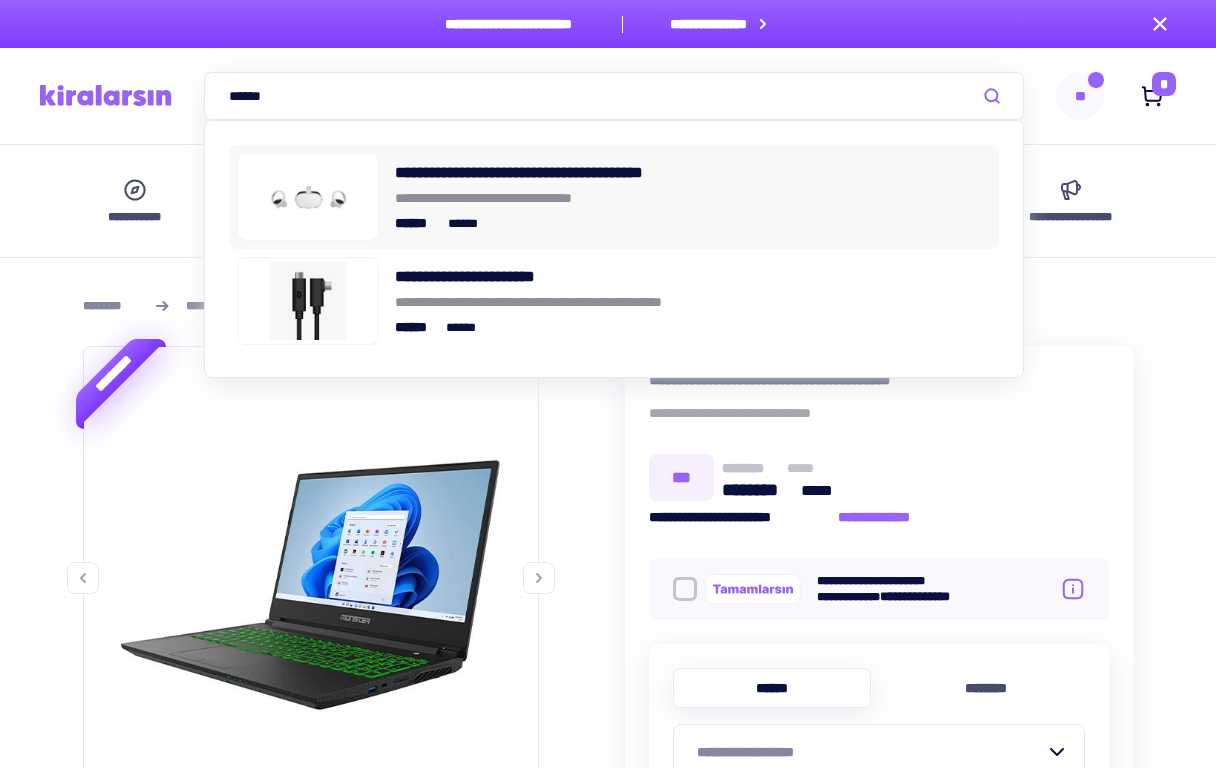 click on "**********" at bounding box center (693, 197) 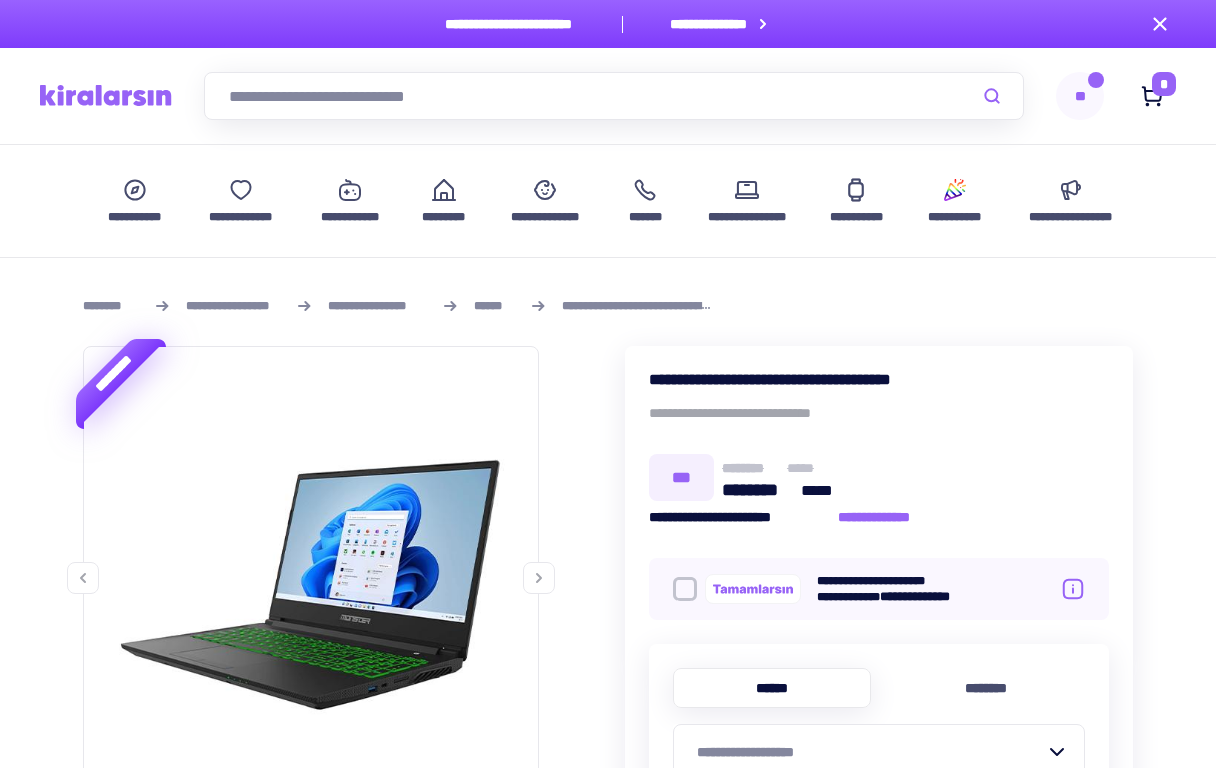 click at bounding box center (614, 96) 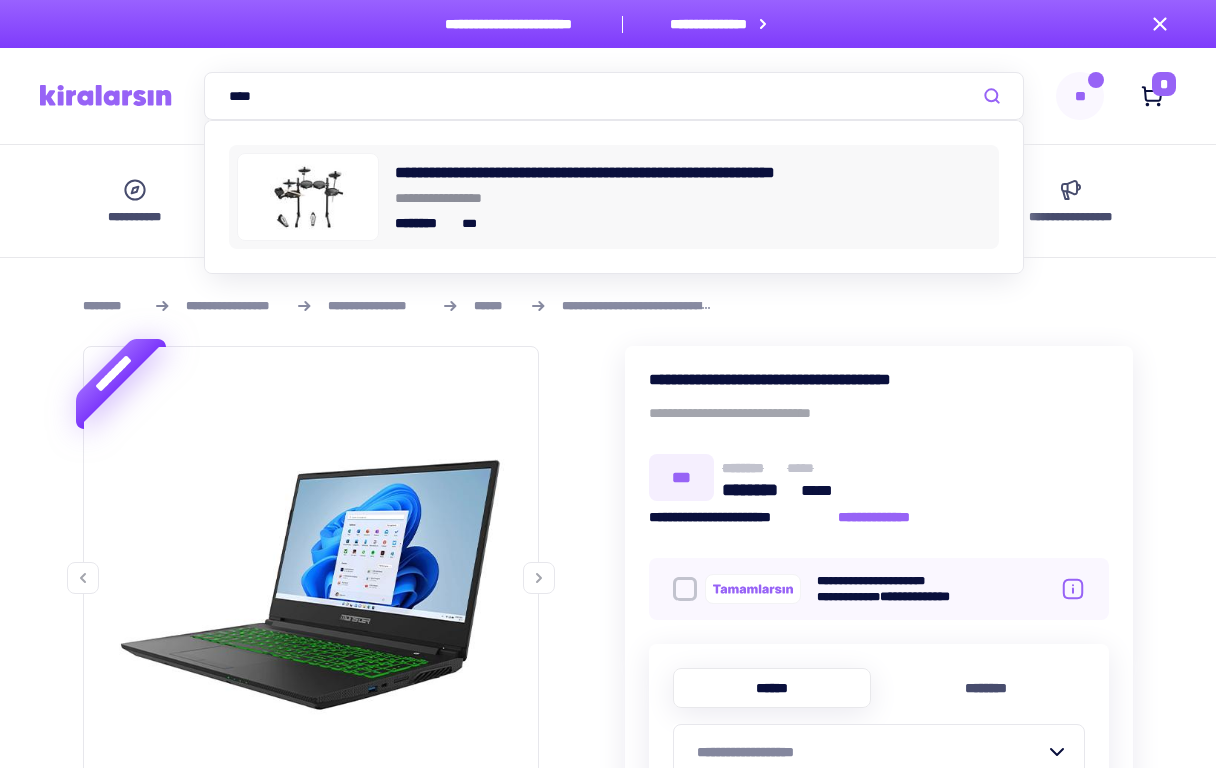click on "**********" at bounding box center (693, 197) 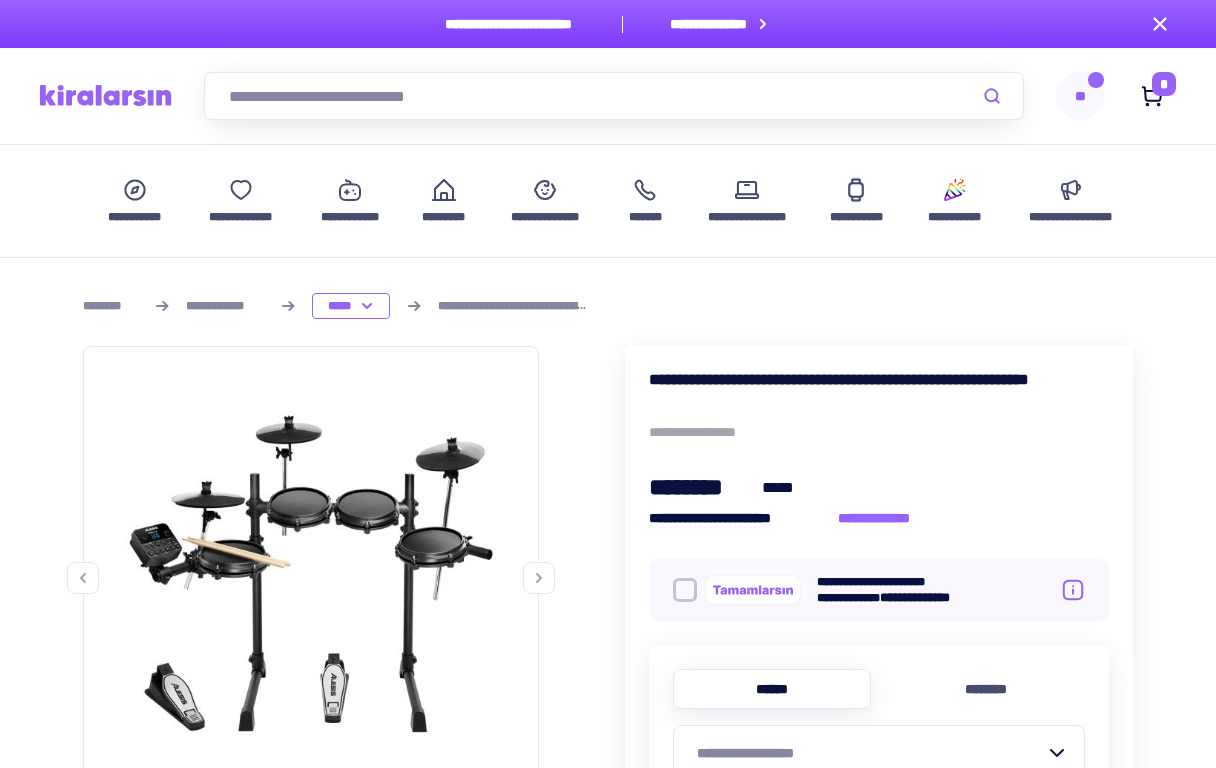 click at bounding box center [614, 96] 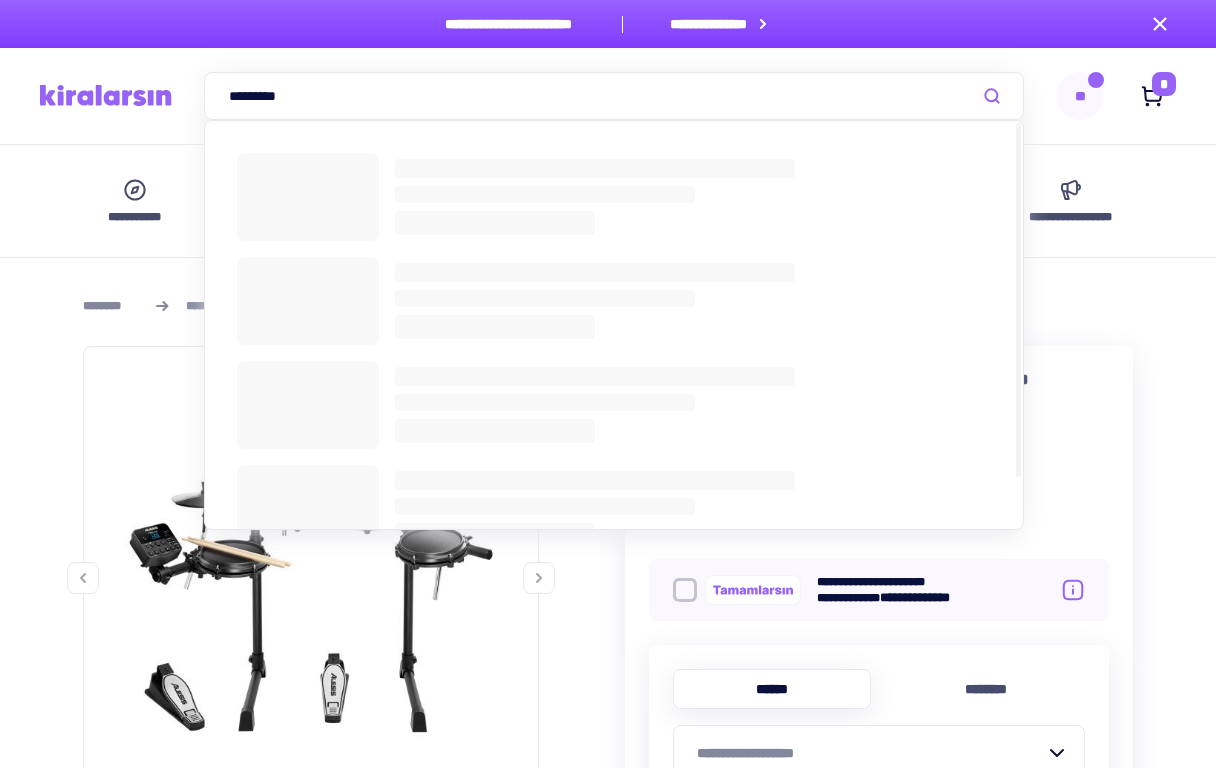 type on "*********" 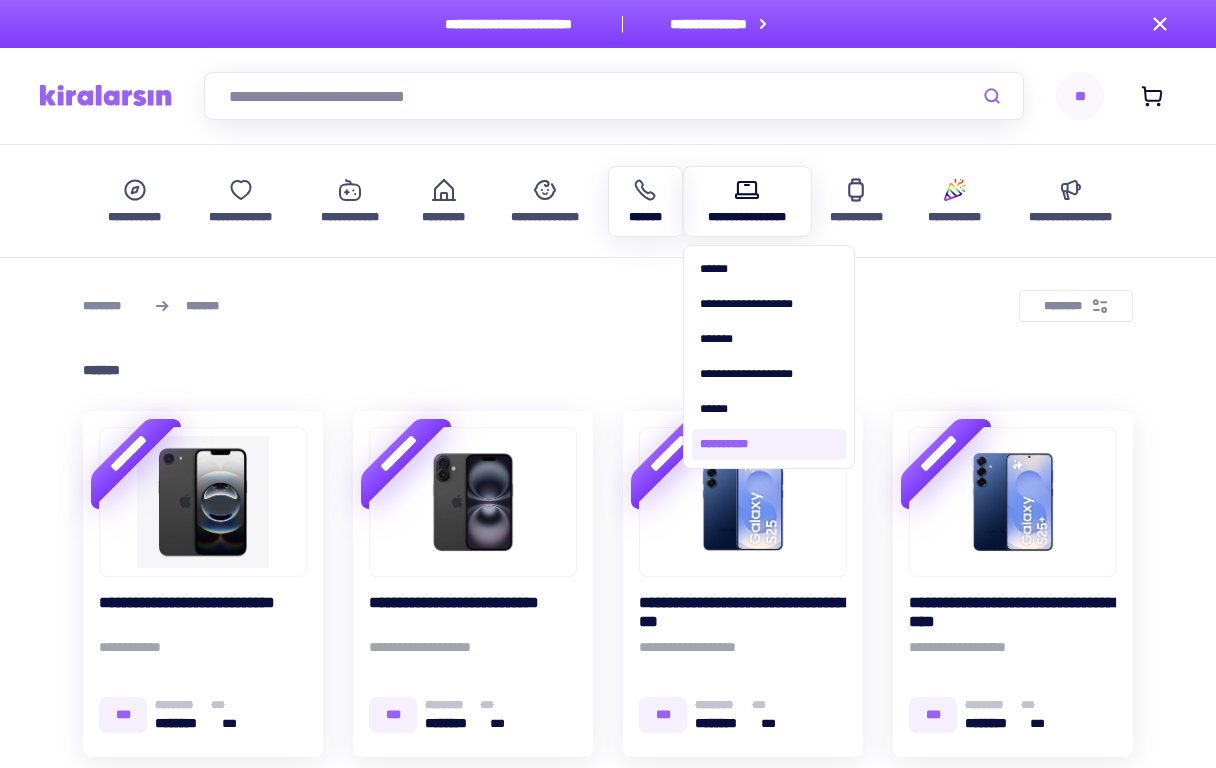 scroll, scrollTop: 0, scrollLeft: 0, axis: both 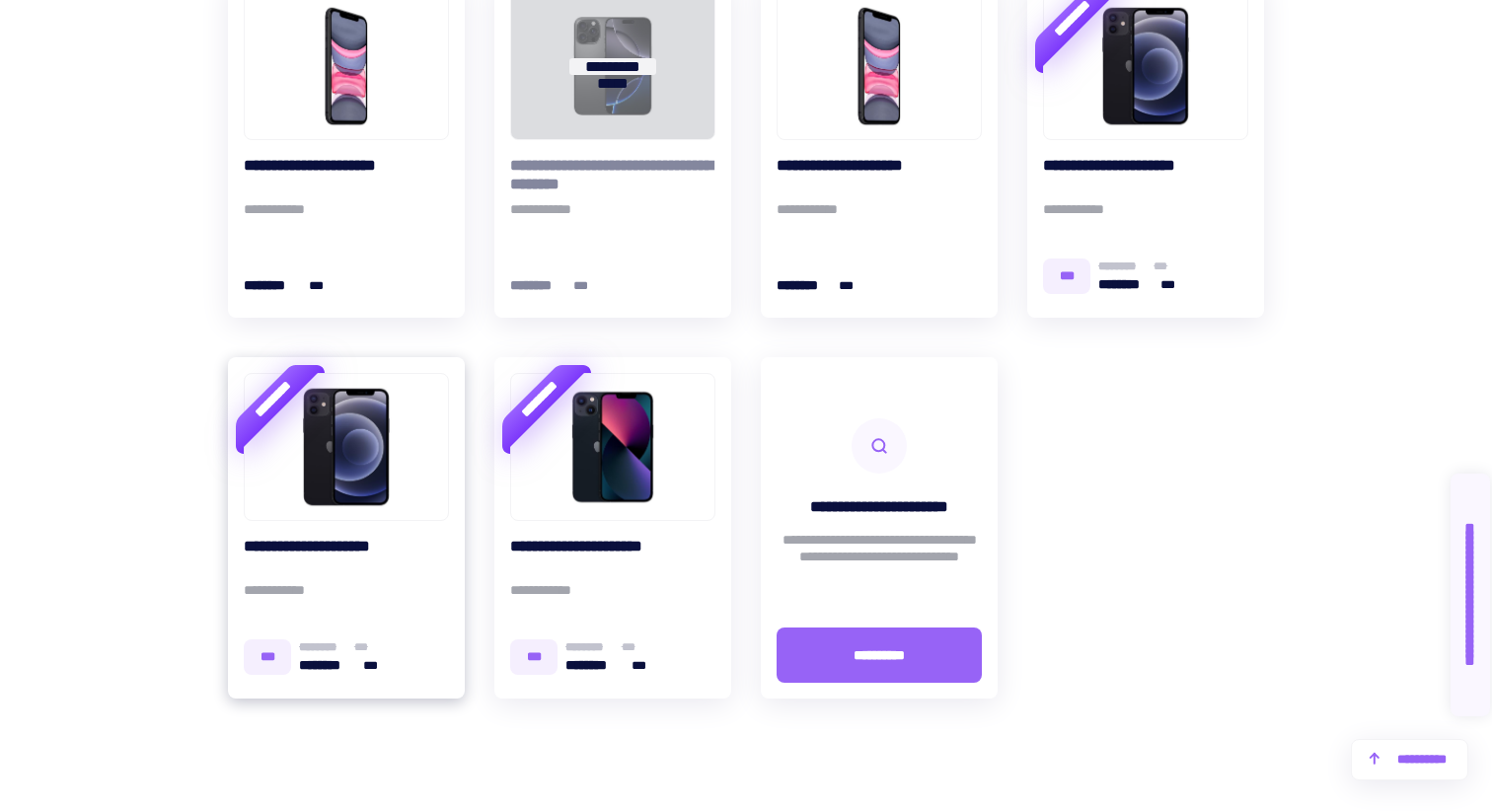 click at bounding box center (346, 447) 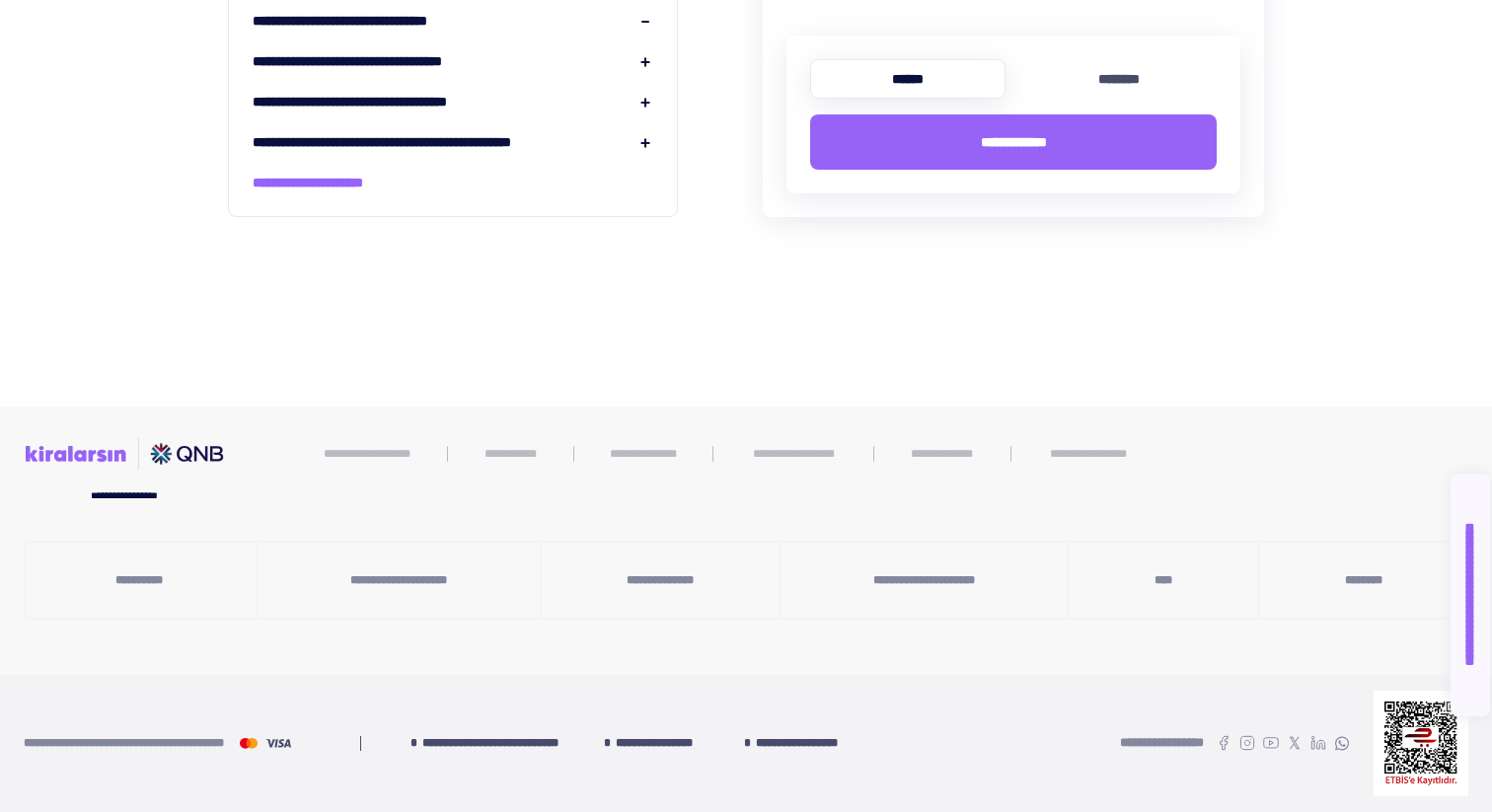 scroll, scrollTop: 0, scrollLeft: 0, axis: both 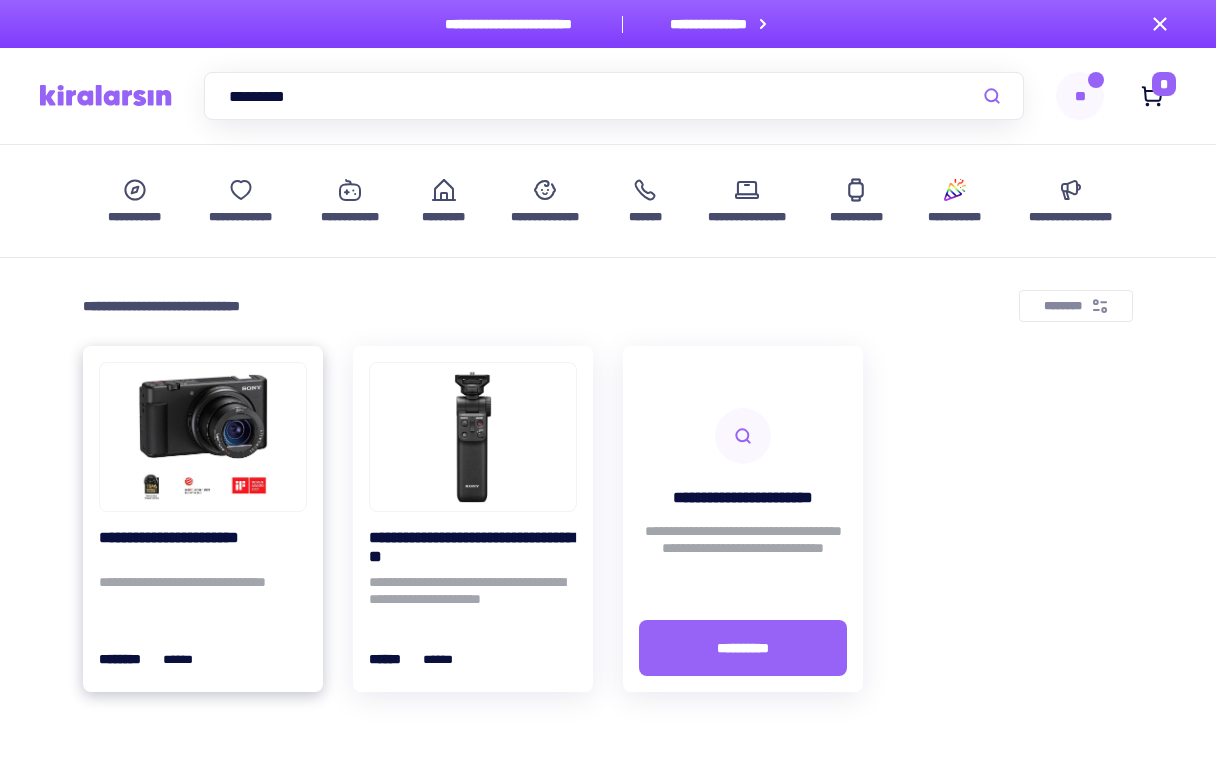 click at bounding box center (203, 437) 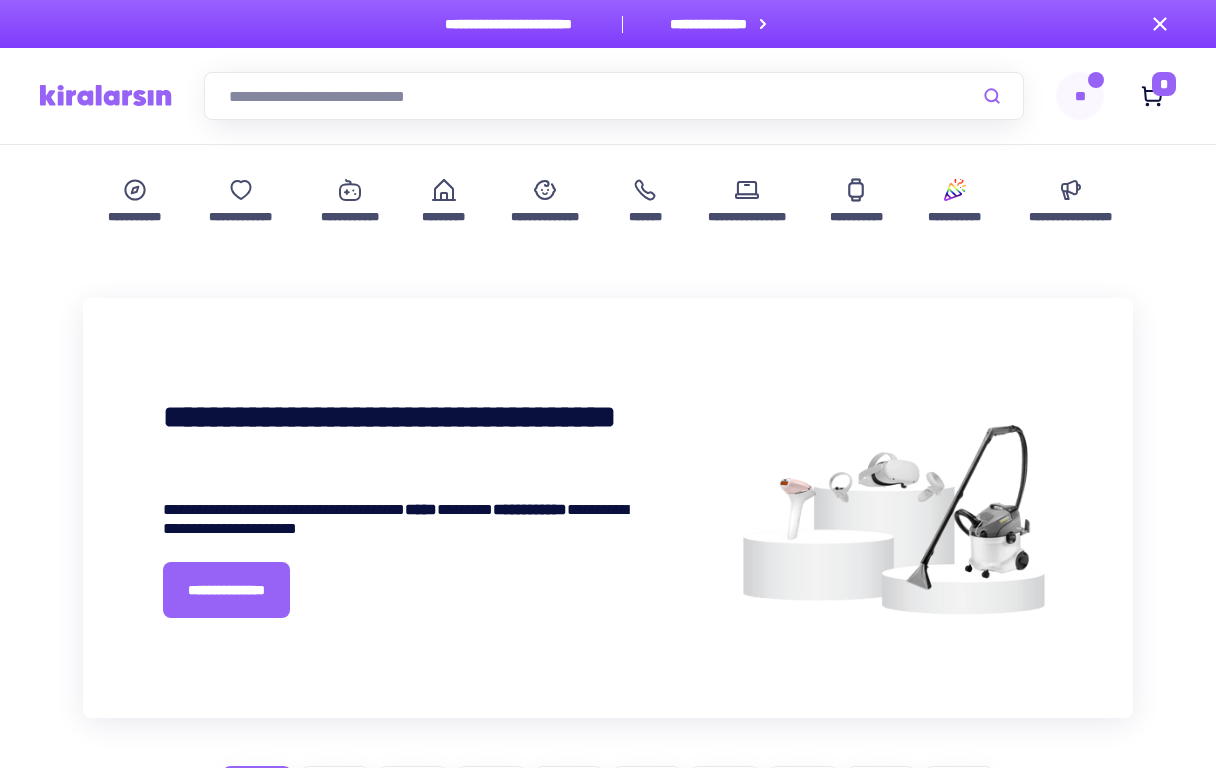 scroll, scrollTop: 0, scrollLeft: 0, axis: both 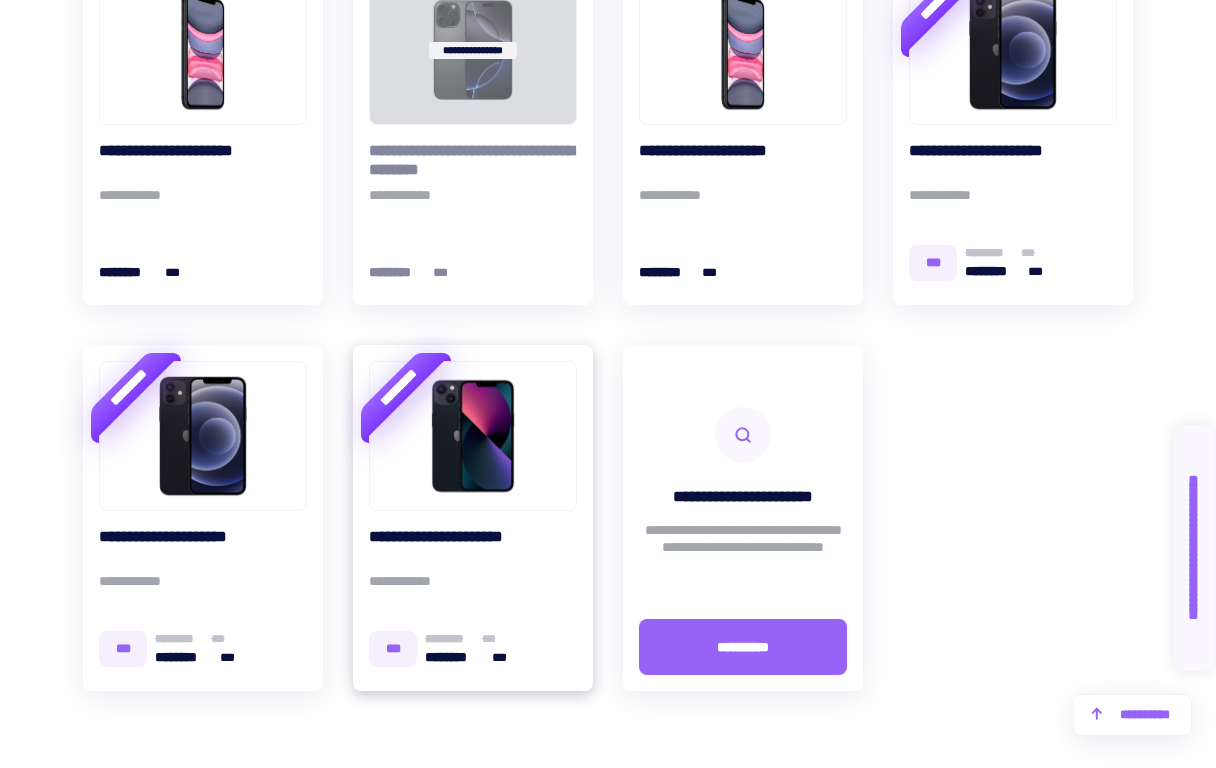 click at bounding box center [473, 436] 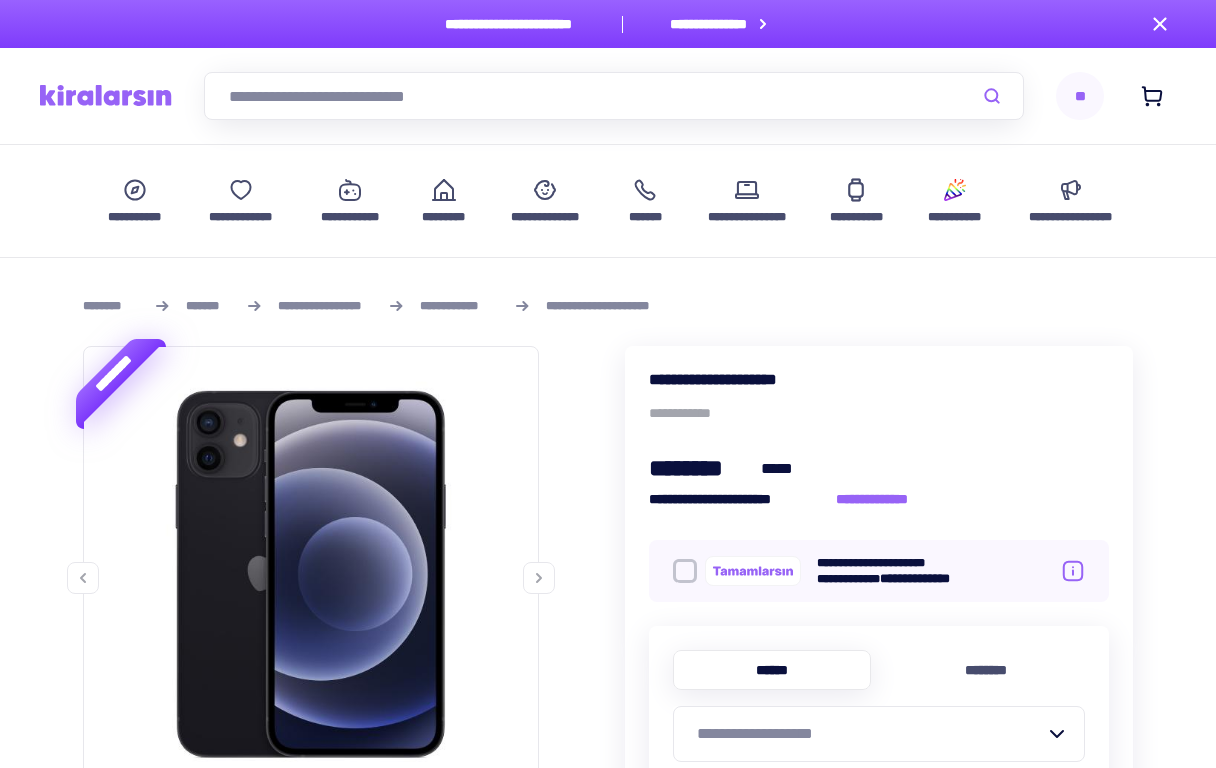 scroll, scrollTop: 0, scrollLeft: 0, axis: both 